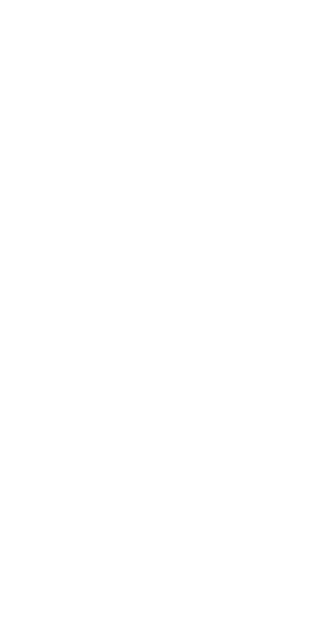 scroll, scrollTop: 0, scrollLeft: 0, axis: both 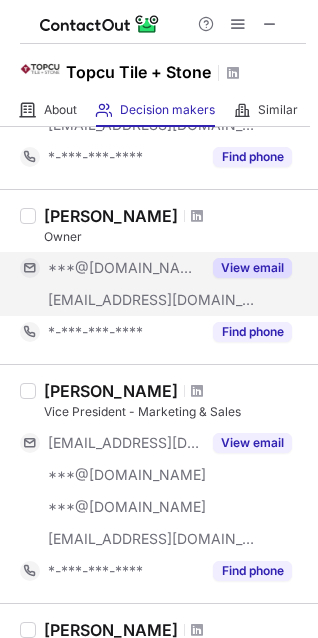 click on "View email" at bounding box center [252, 268] 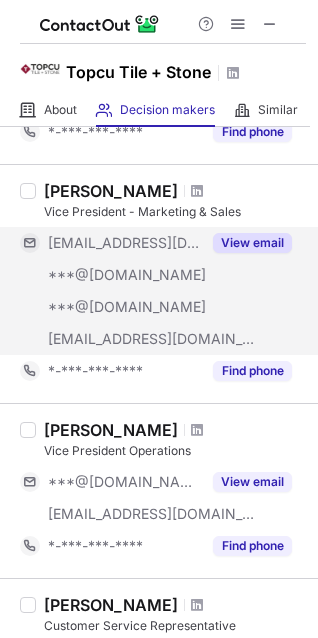 scroll, scrollTop: 300, scrollLeft: 0, axis: vertical 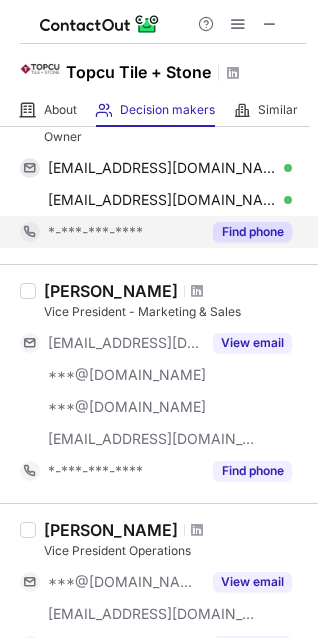 click on "Find phone" at bounding box center [252, 232] 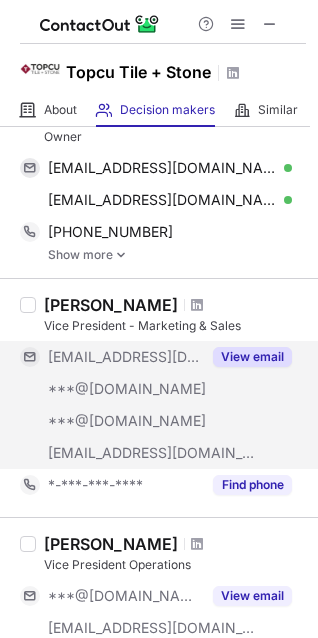 click on "View email" at bounding box center (252, 357) 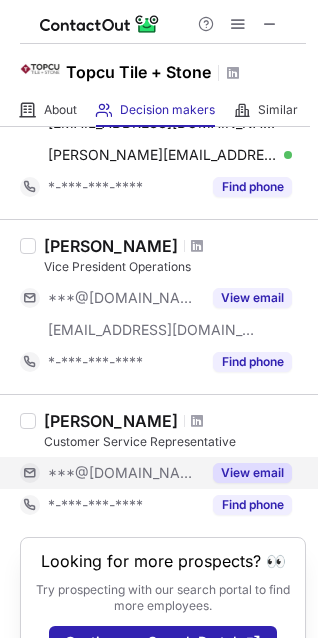 scroll, scrollTop: 565, scrollLeft: 0, axis: vertical 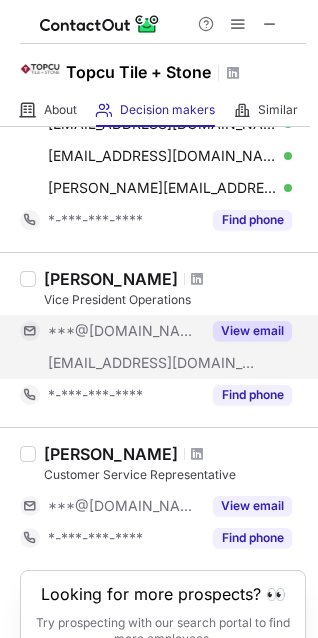 click on "View email" at bounding box center [252, 331] 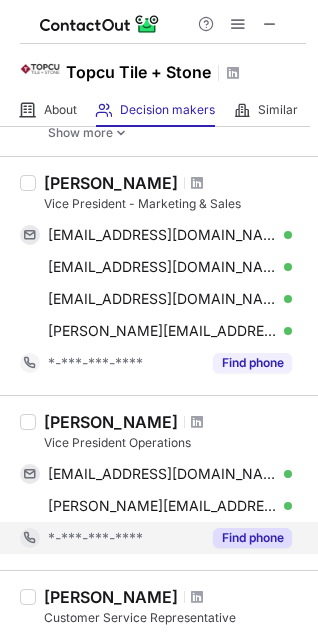 scroll, scrollTop: 365, scrollLeft: 0, axis: vertical 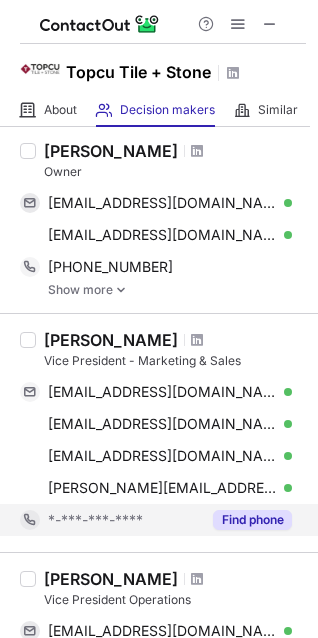 click on "Find phone" at bounding box center (252, 520) 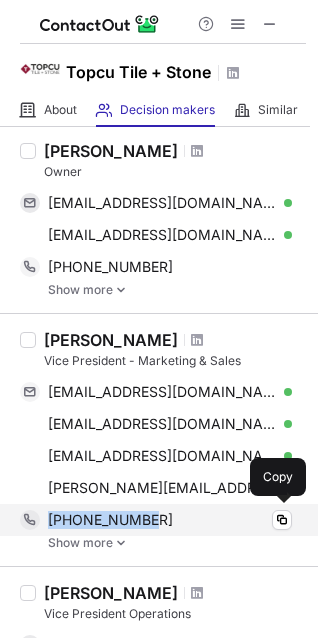 drag, startPoint x: 148, startPoint y: 516, endPoint x: 49, endPoint y: 517, distance: 99.00505 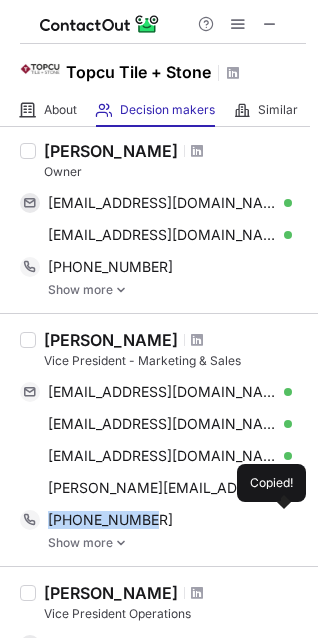 copy on "+16788001907" 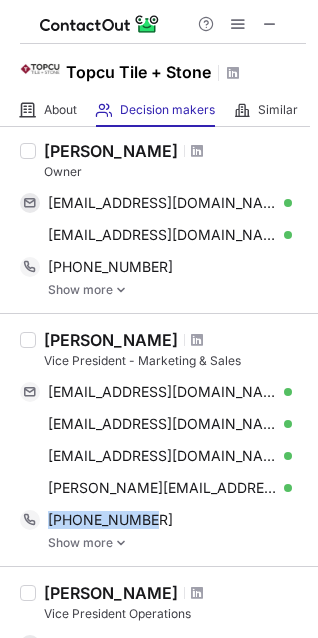 click at bounding box center (121, 290) 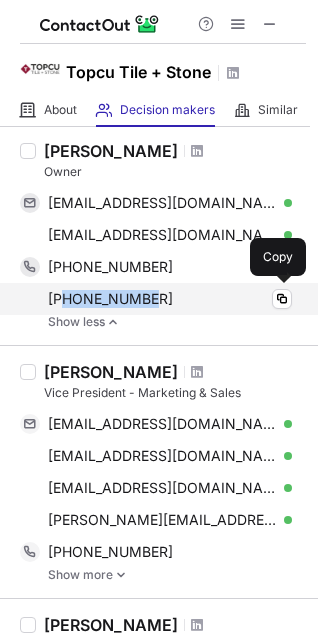 drag, startPoint x: 160, startPoint y: 295, endPoint x: 62, endPoint y: 299, distance: 98.0816 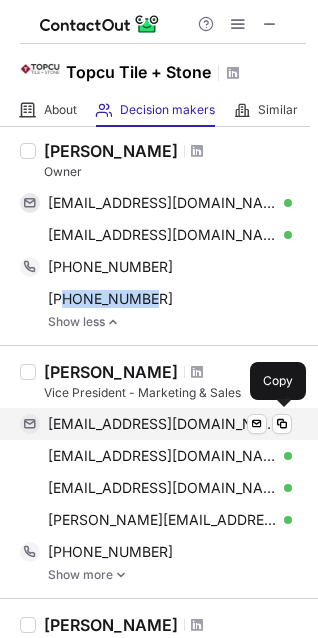 copy on "7704145530" 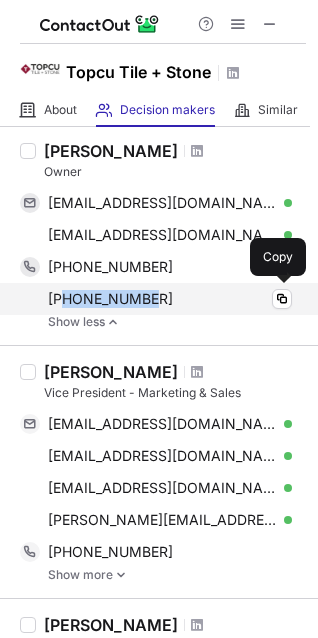 click on "+17704145530" at bounding box center [170, 299] 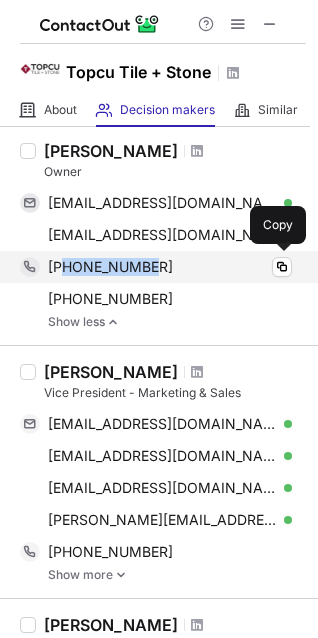 drag, startPoint x: 154, startPoint y: 266, endPoint x: 64, endPoint y: 265, distance: 90.005554 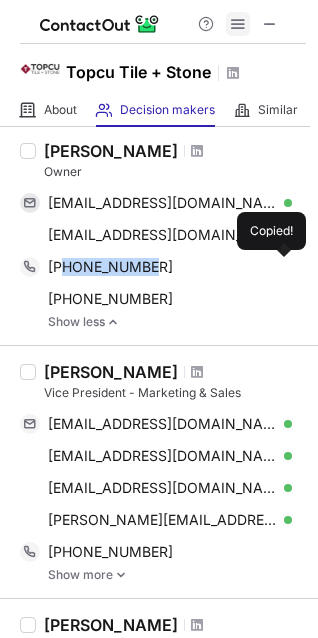 copy on "7708149393" 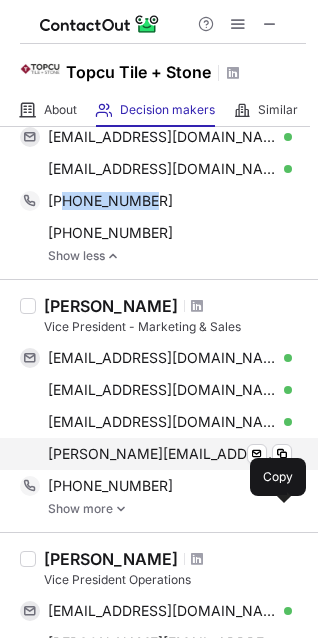 scroll, scrollTop: 365, scrollLeft: 0, axis: vertical 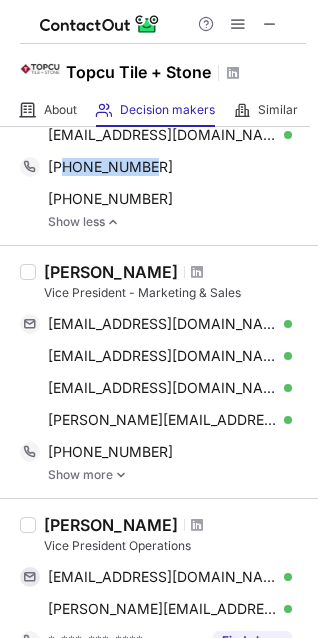 click at bounding box center (121, 475) 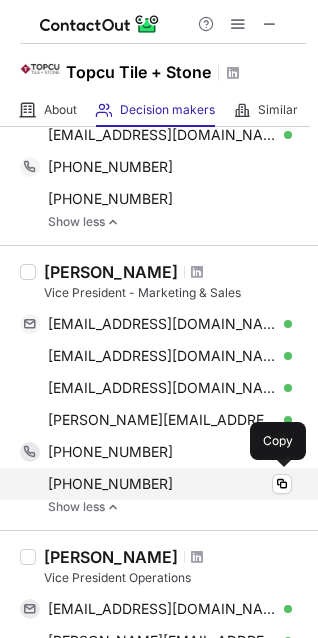 click on "+13129265907 Copy" at bounding box center [156, 484] 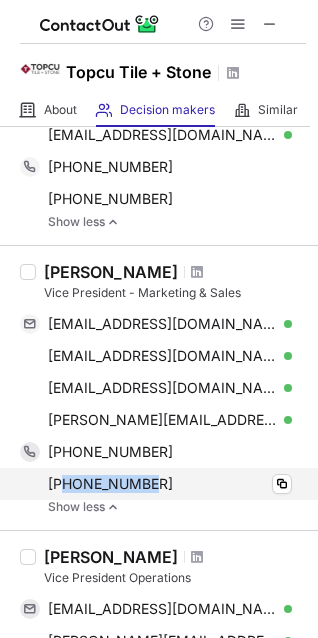 drag, startPoint x: 164, startPoint y: 474, endPoint x: 65, endPoint y: 480, distance: 99.18165 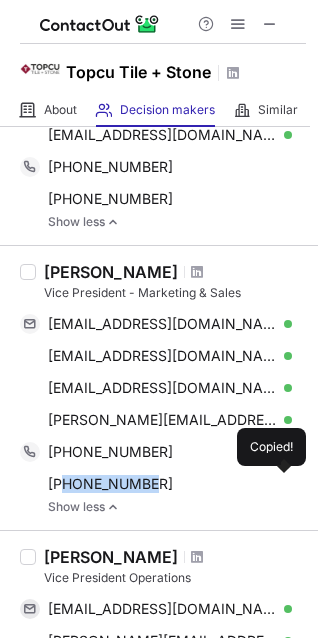 copy on "3129265907" 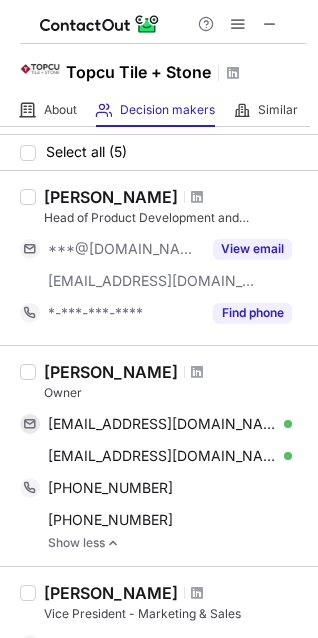 scroll, scrollTop: 0, scrollLeft: 0, axis: both 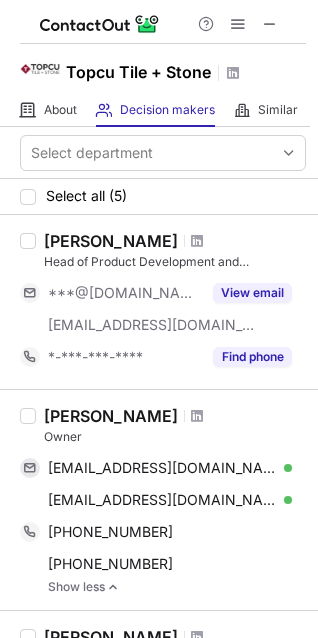 click on "Head of Product Development and Management" at bounding box center [175, 262] 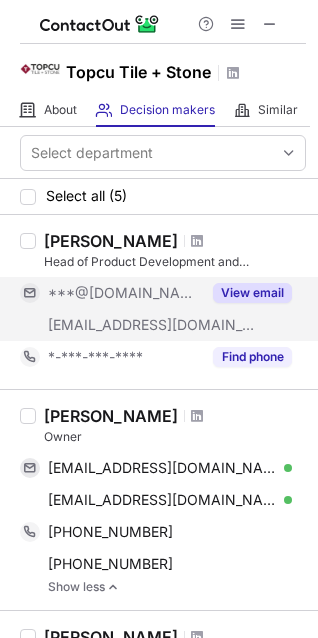 click on "View email" at bounding box center [252, 293] 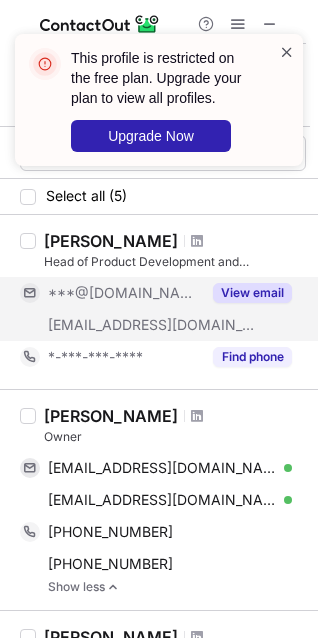click at bounding box center [287, 52] 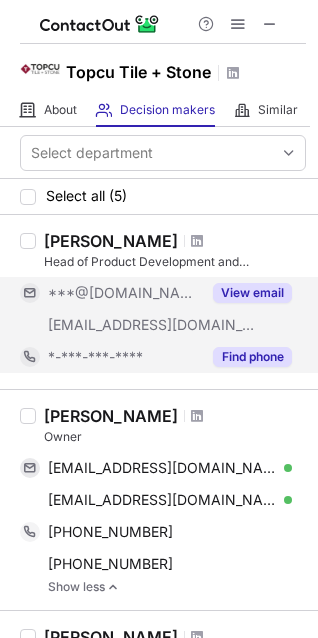 drag, startPoint x: 237, startPoint y: 358, endPoint x: 191, endPoint y: 366, distance: 46.69047 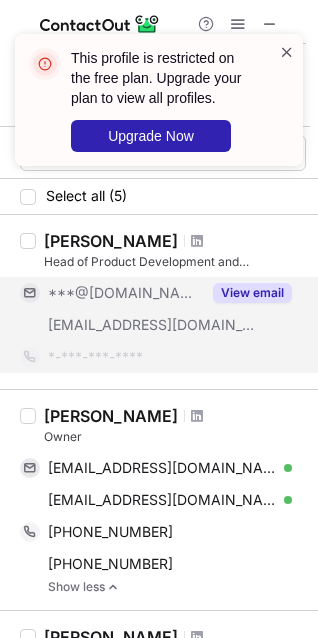 click at bounding box center (287, 52) 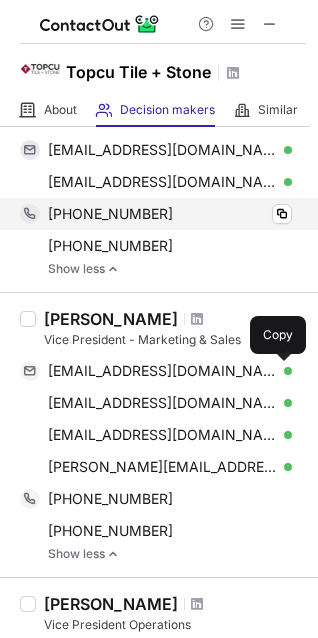 scroll, scrollTop: 168, scrollLeft: 0, axis: vertical 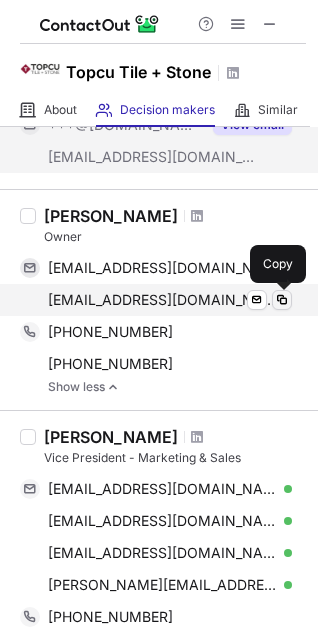 click at bounding box center [282, 300] 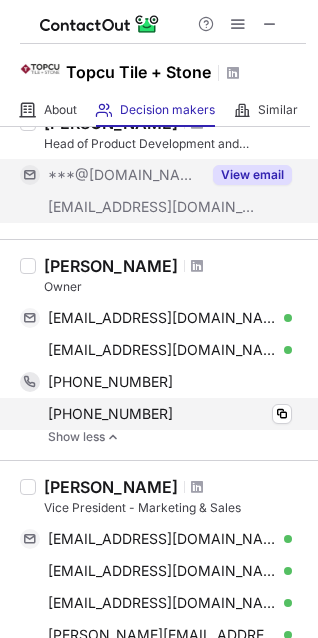 scroll, scrollTop: 200, scrollLeft: 0, axis: vertical 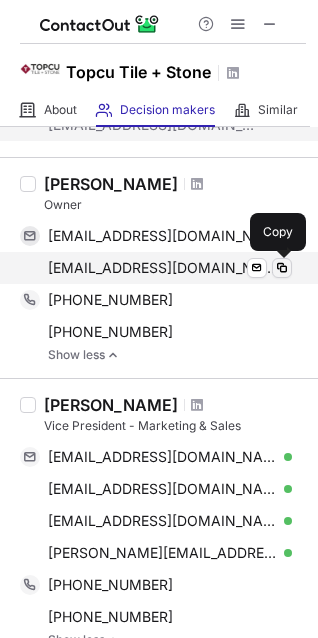 click at bounding box center [282, 268] 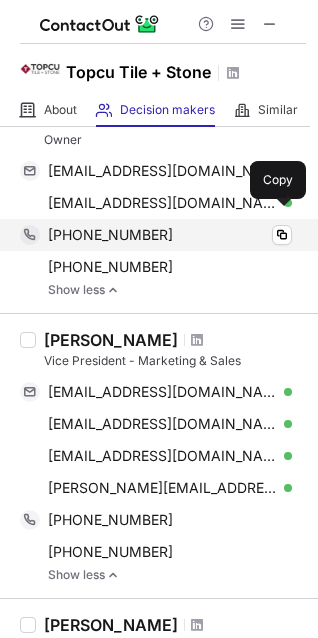 scroll, scrollTop: 300, scrollLeft: 0, axis: vertical 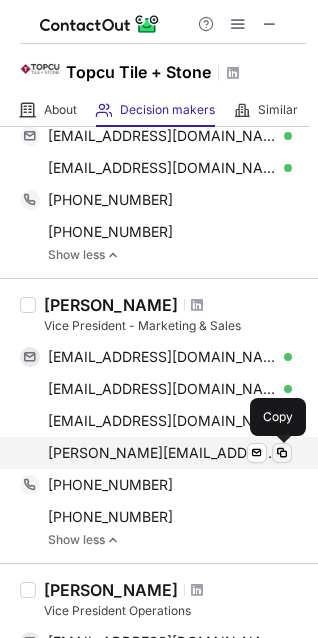 click at bounding box center (282, 453) 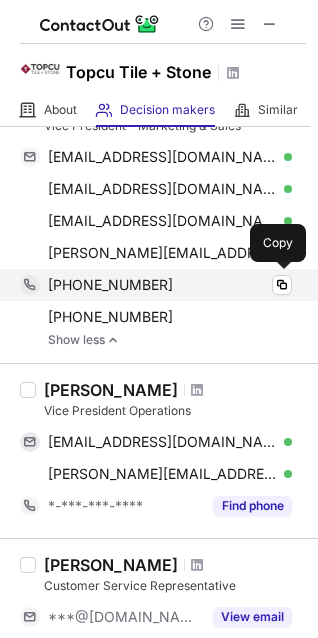 scroll, scrollTop: 400, scrollLeft: 0, axis: vertical 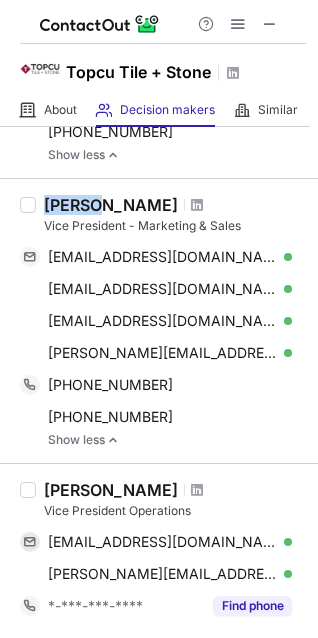 drag, startPoint x: 51, startPoint y: 205, endPoint x: 106, endPoint y: 201, distance: 55.145264 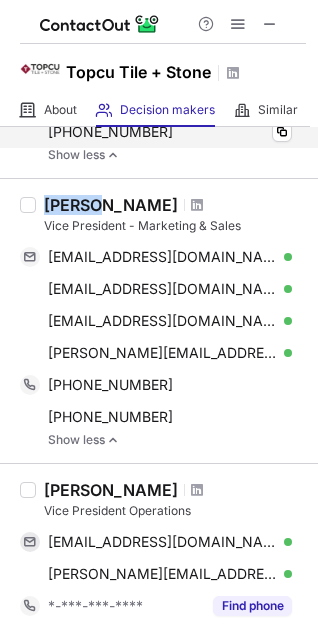 copy on "Mehmet" 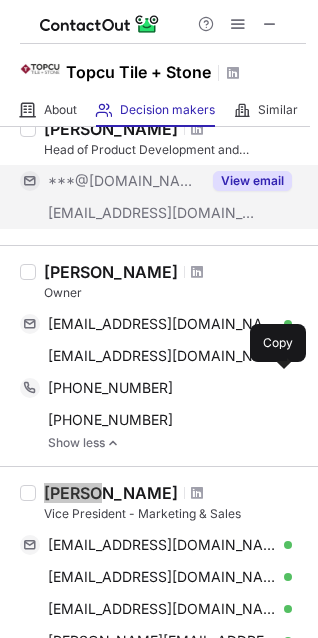 scroll, scrollTop: 0, scrollLeft: 0, axis: both 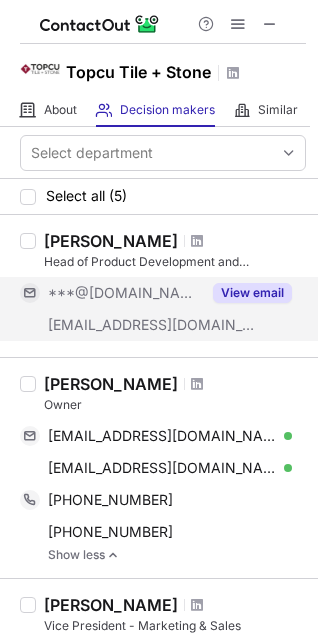 click on "Debra Karschnik Head of Product Development and Management" at bounding box center (175, 251) 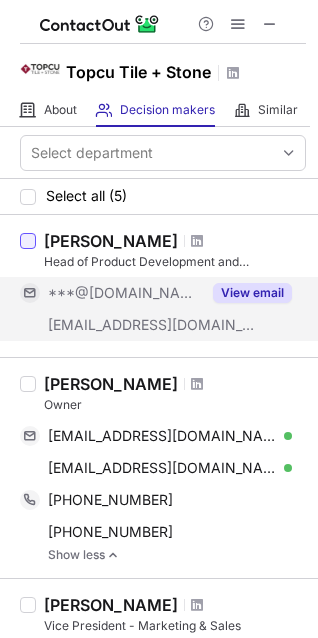 click at bounding box center (28, 241) 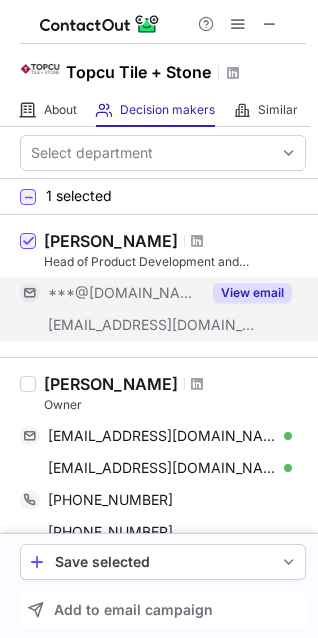 click on "Head of Product Development and Management" at bounding box center (175, 262) 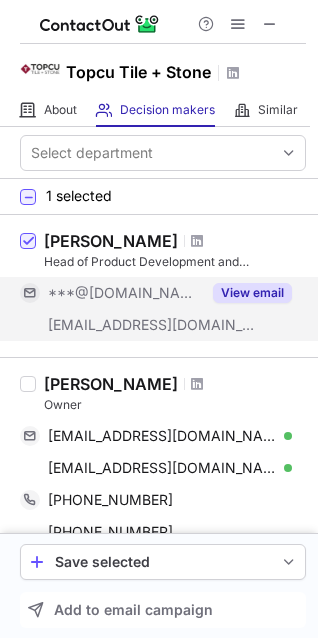 click on "View email" at bounding box center [252, 293] 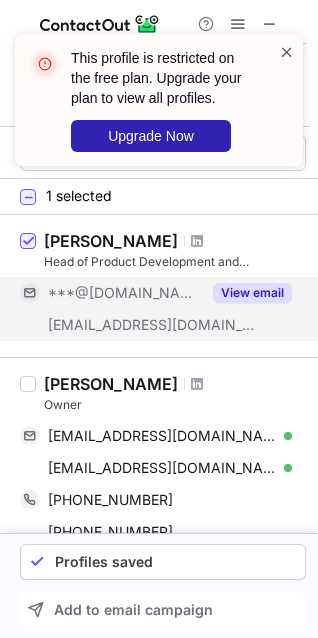 click at bounding box center (287, 52) 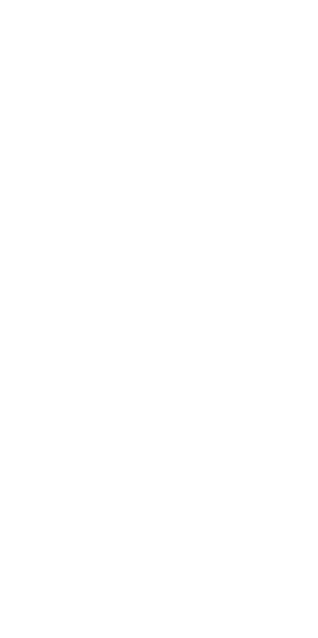 scroll, scrollTop: 0, scrollLeft: 0, axis: both 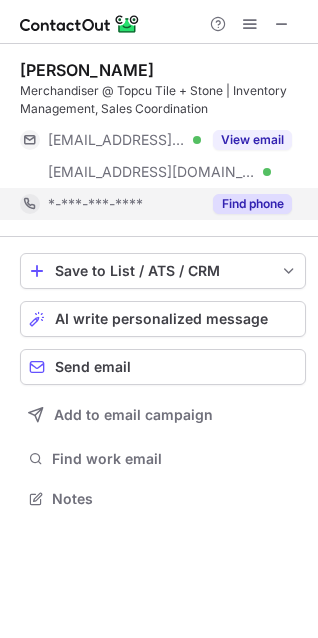 click on "Find phone" at bounding box center (252, 204) 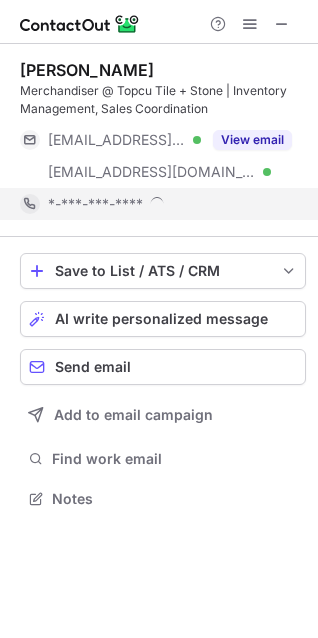 scroll, scrollTop: 10, scrollLeft: 9, axis: both 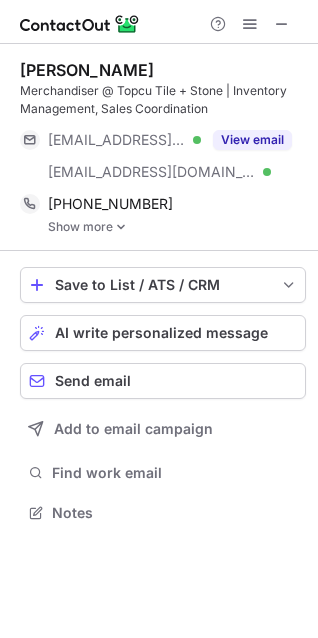 click at bounding box center (121, 227) 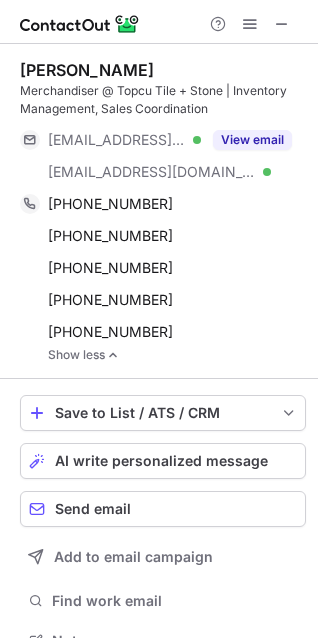 scroll, scrollTop: 32, scrollLeft: 0, axis: vertical 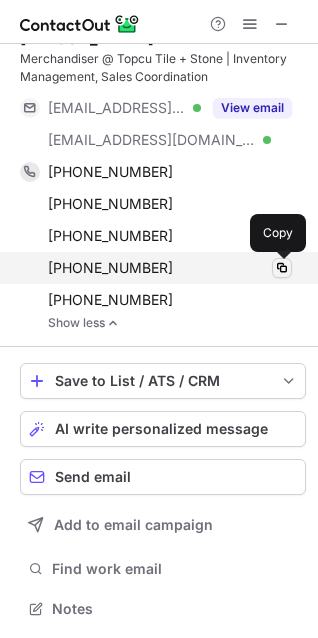click at bounding box center (282, 268) 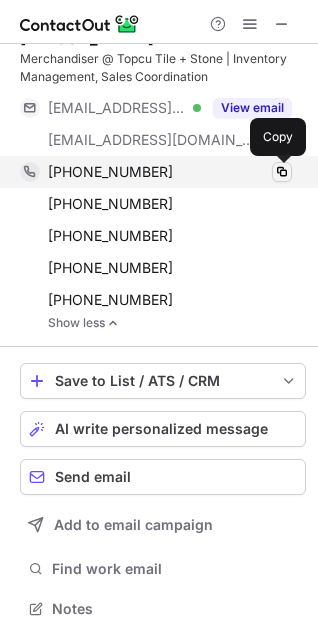 click at bounding box center [282, 172] 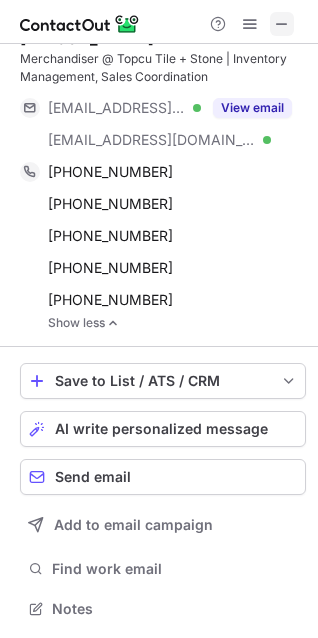 click at bounding box center [282, 24] 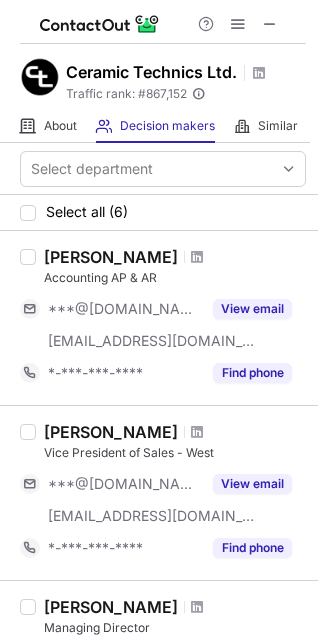 scroll, scrollTop: 0, scrollLeft: 0, axis: both 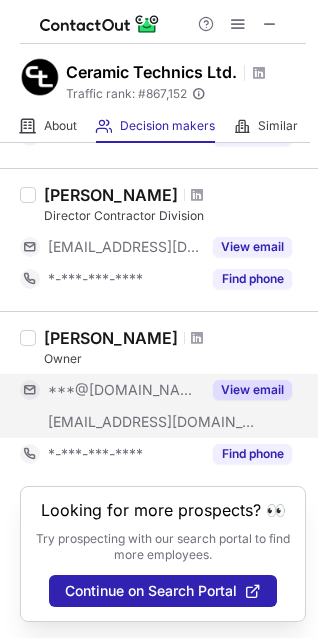 click on "View email" at bounding box center [252, 390] 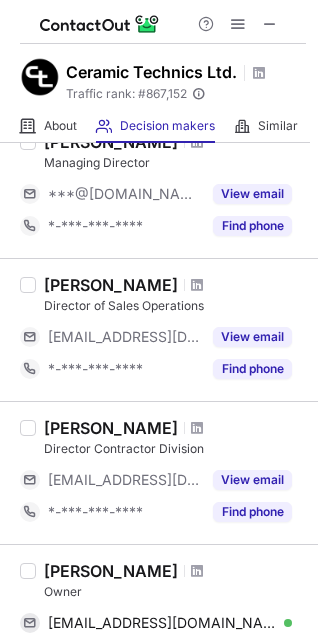 scroll, scrollTop: 500, scrollLeft: 0, axis: vertical 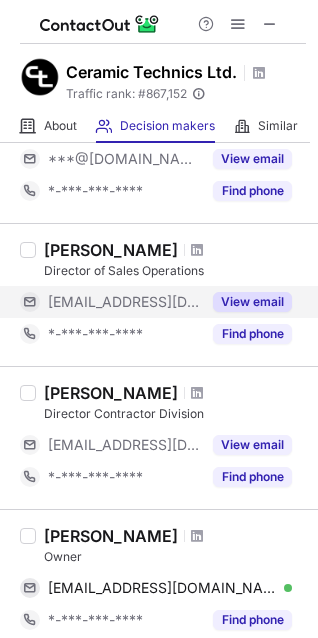 click on "View email" at bounding box center [252, 302] 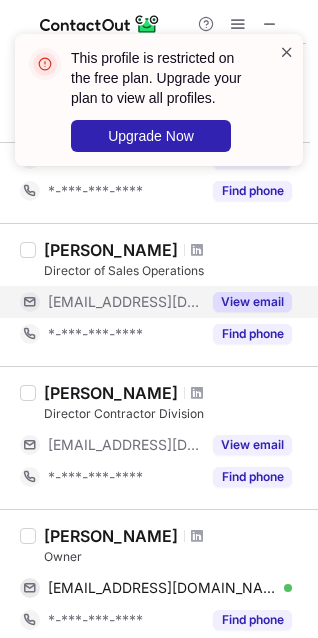 click at bounding box center [287, 52] 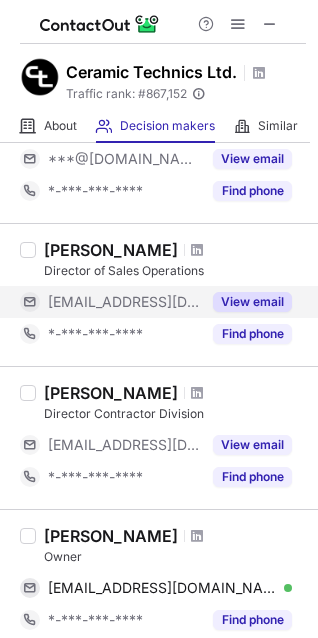 scroll, scrollTop: 400, scrollLeft: 0, axis: vertical 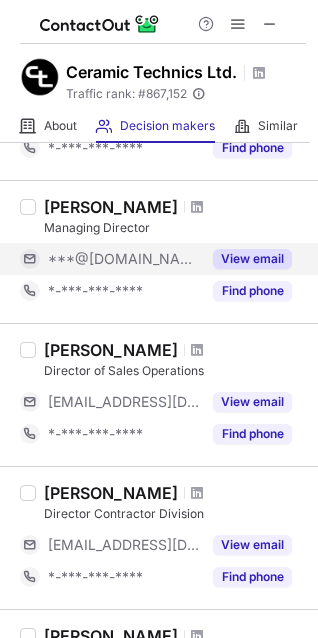 click on "View email" at bounding box center [252, 259] 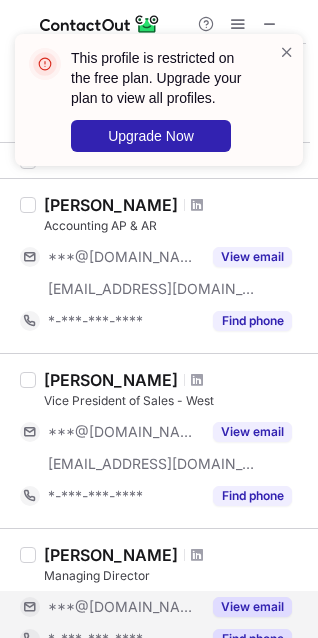 scroll, scrollTop: 0, scrollLeft: 0, axis: both 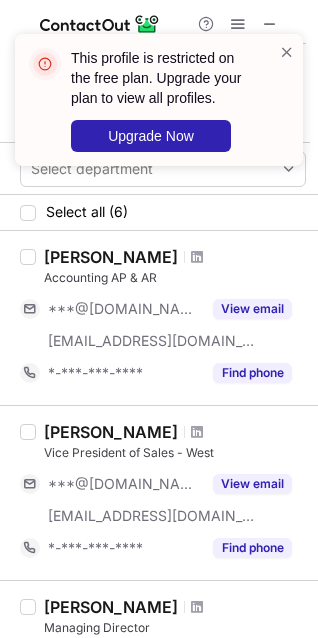 click at bounding box center [287, 52] 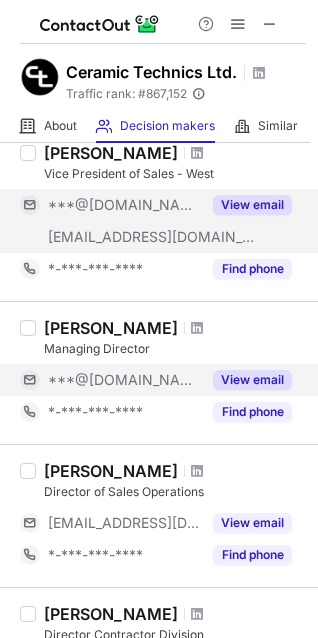 scroll, scrollTop: 682, scrollLeft: 0, axis: vertical 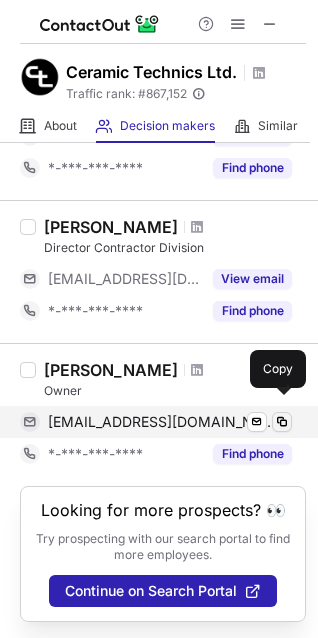 click at bounding box center [282, 422] 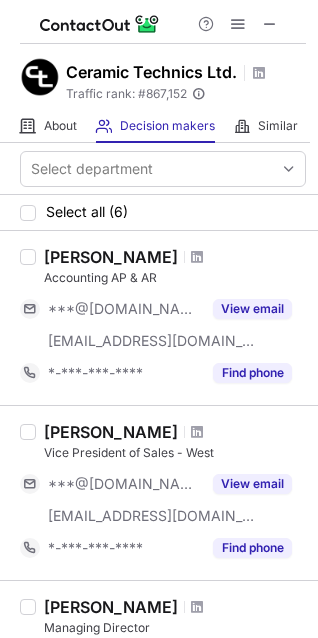 scroll, scrollTop: 682, scrollLeft: 0, axis: vertical 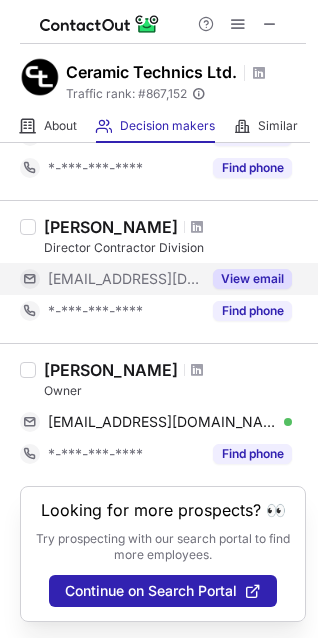 click on "View email" at bounding box center [252, 279] 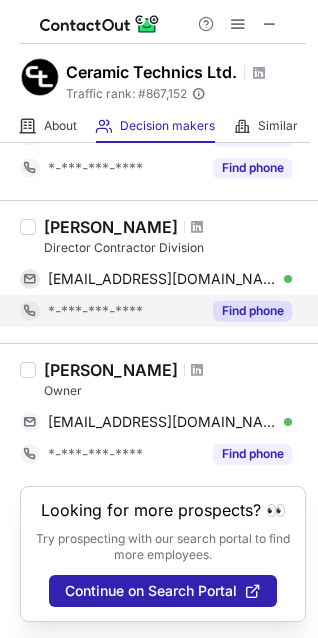 click on "Find phone" at bounding box center [252, 311] 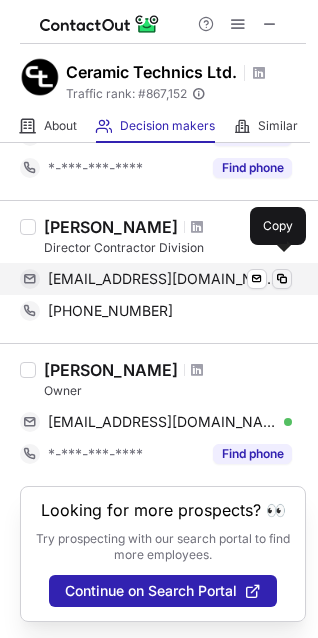 click at bounding box center (282, 279) 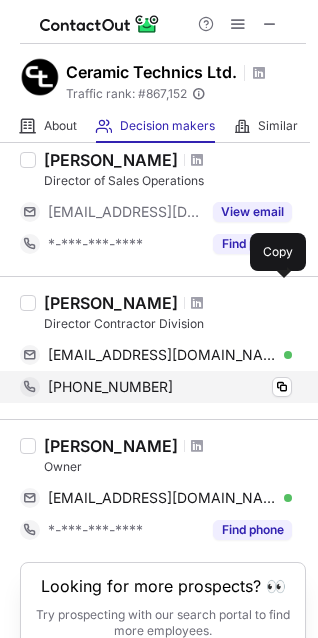 scroll, scrollTop: 482, scrollLeft: 0, axis: vertical 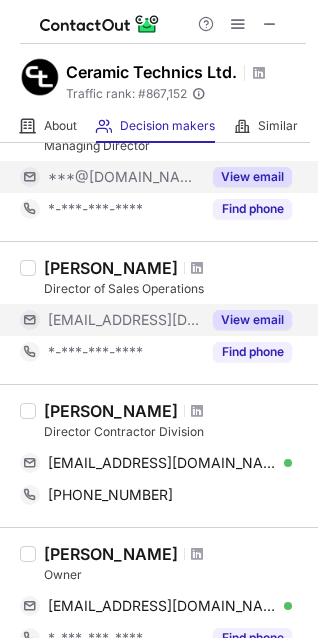click on "View email" at bounding box center [246, 320] 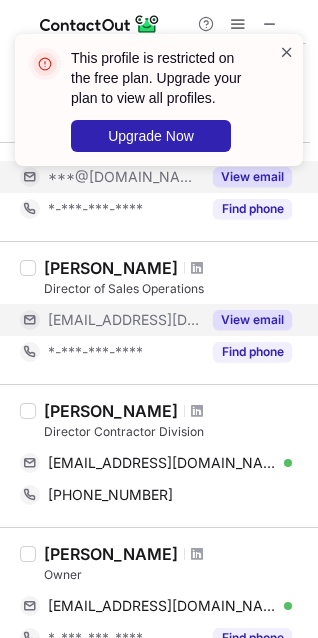 click at bounding box center [287, 52] 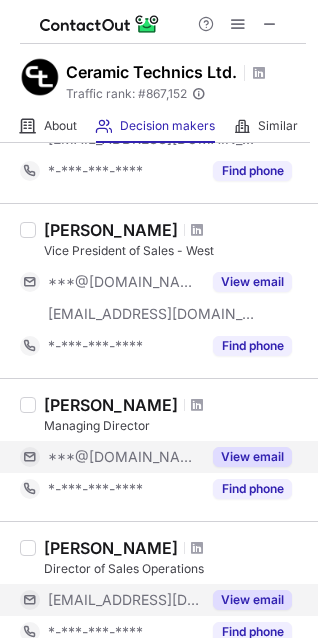 scroll, scrollTop: 182, scrollLeft: 0, axis: vertical 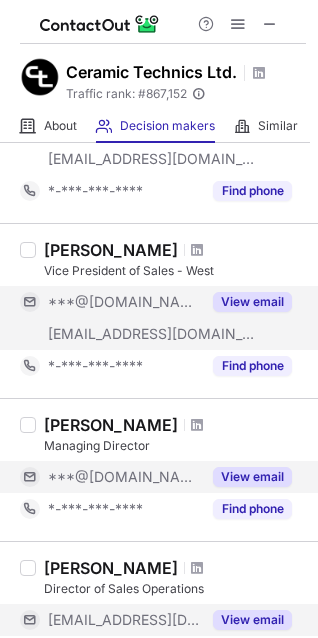 click on "View email" at bounding box center (252, 302) 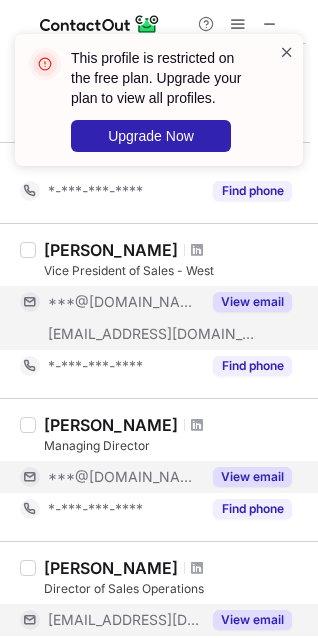click at bounding box center (287, 52) 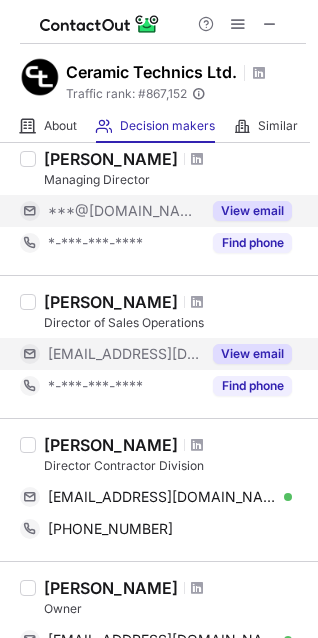 scroll, scrollTop: 682, scrollLeft: 0, axis: vertical 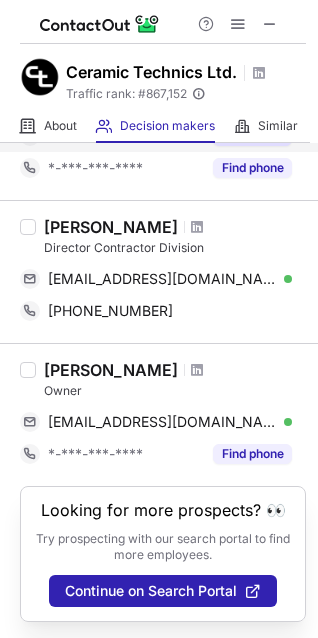 click at bounding box center [238, 24] 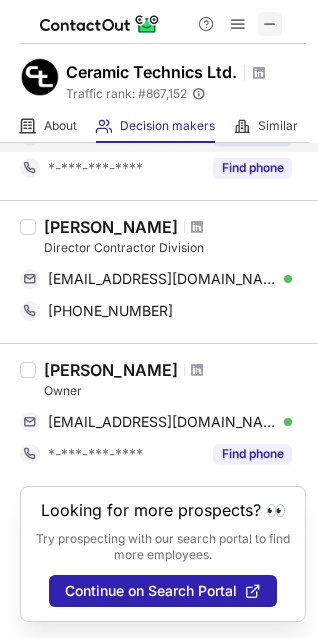 click at bounding box center [270, 24] 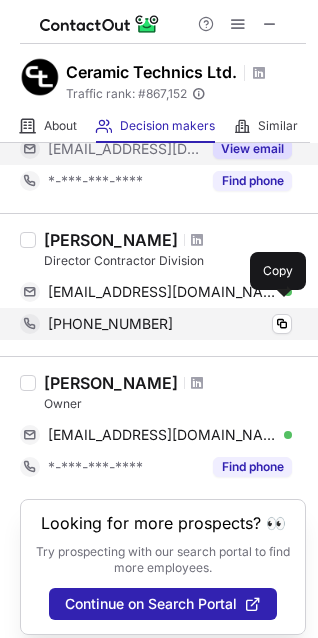 scroll, scrollTop: 682, scrollLeft: 0, axis: vertical 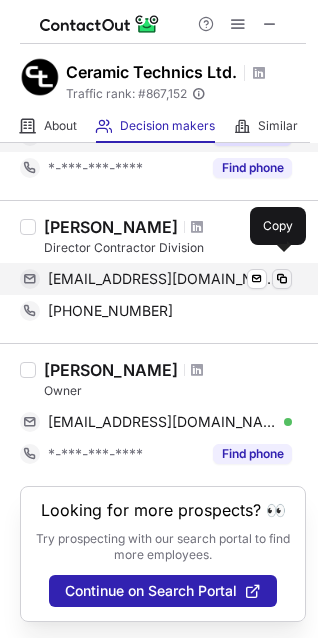 click at bounding box center (282, 279) 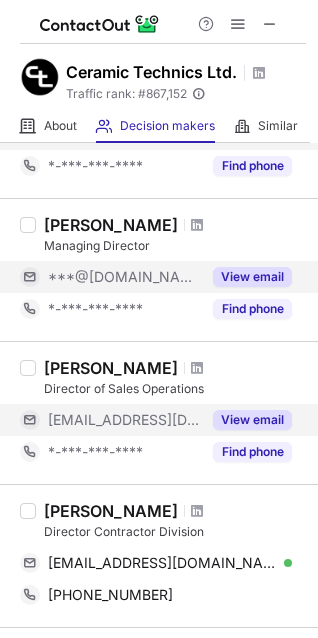 scroll, scrollTop: 0, scrollLeft: 0, axis: both 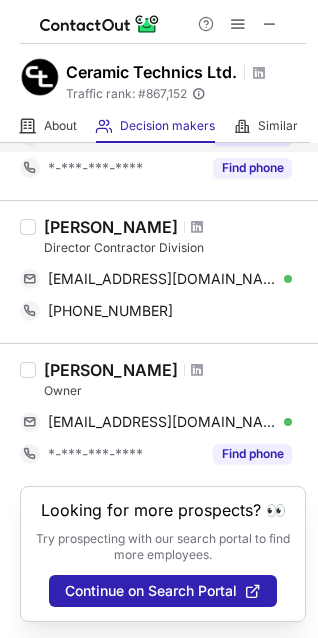 drag, startPoint x: 50, startPoint y: 206, endPoint x: 178, endPoint y: 211, distance: 128.09763 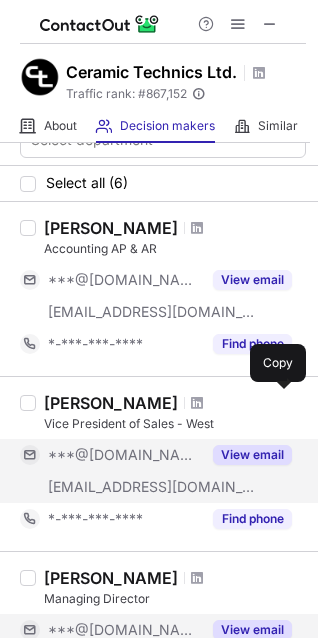scroll, scrollTop: 0, scrollLeft: 0, axis: both 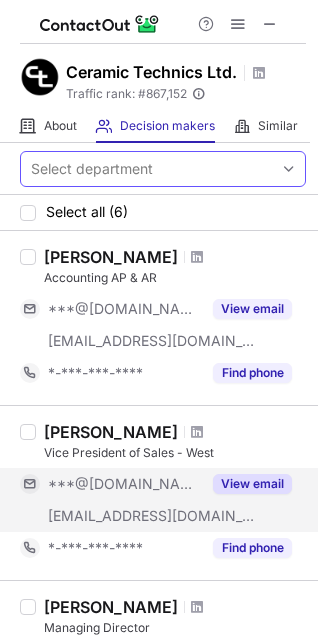 click at bounding box center [289, 169] 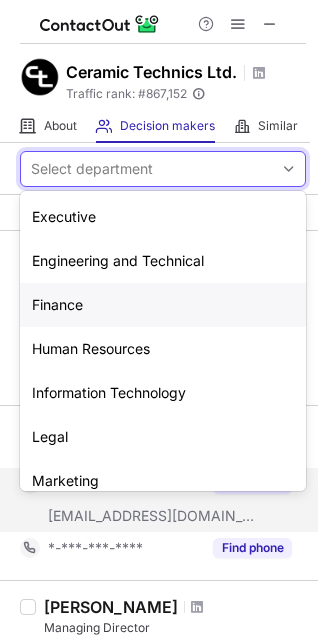 click at bounding box center (289, 169) 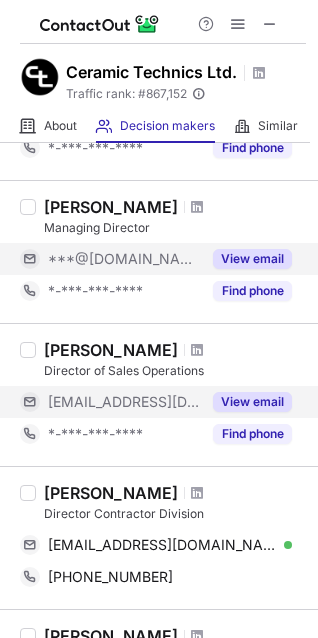 scroll, scrollTop: 682, scrollLeft: 0, axis: vertical 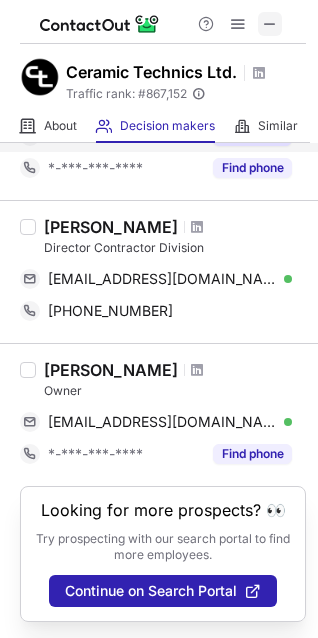 click at bounding box center (270, 24) 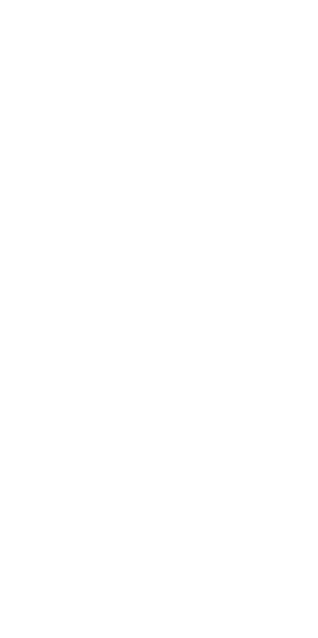 scroll, scrollTop: 0, scrollLeft: 0, axis: both 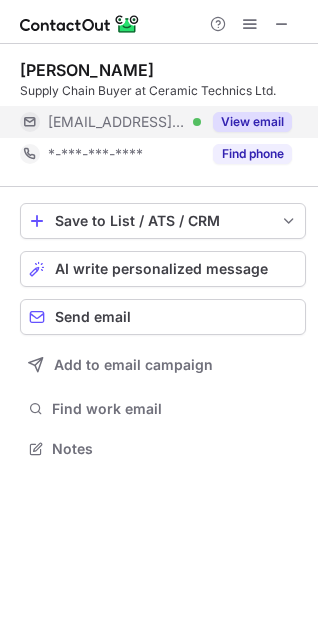 click on "View email" at bounding box center (252, 122) 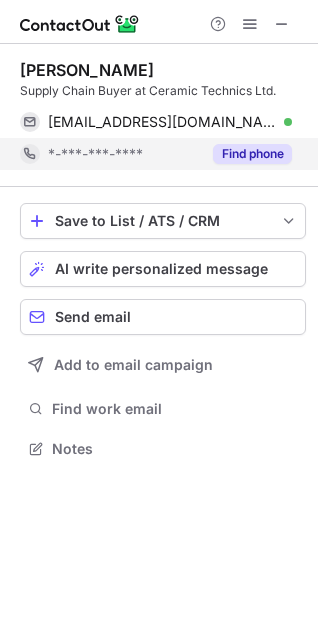 click on "Find phone" at bounding box center [252, 154] 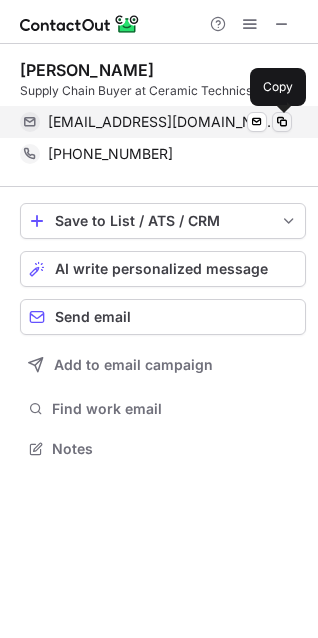 click at bounding box center (282, 122) 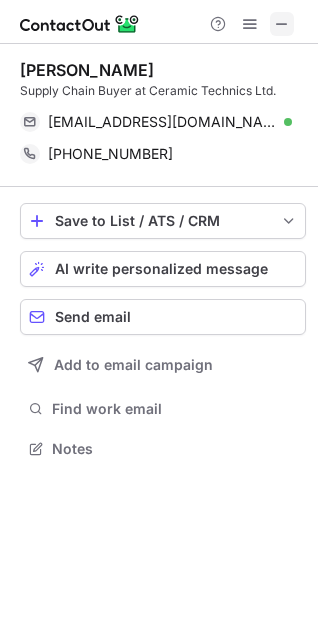 click at bounding box center (282, 24) 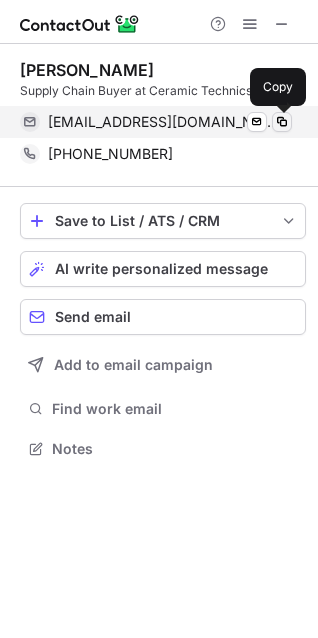 click at bounding box center [282, 122] 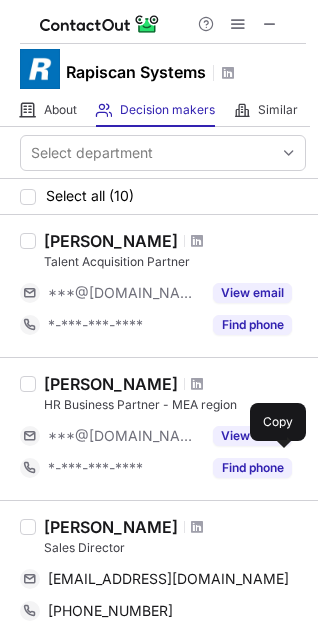 scroll, scrollTop: 0, scrollLeft: 0, axis: both 